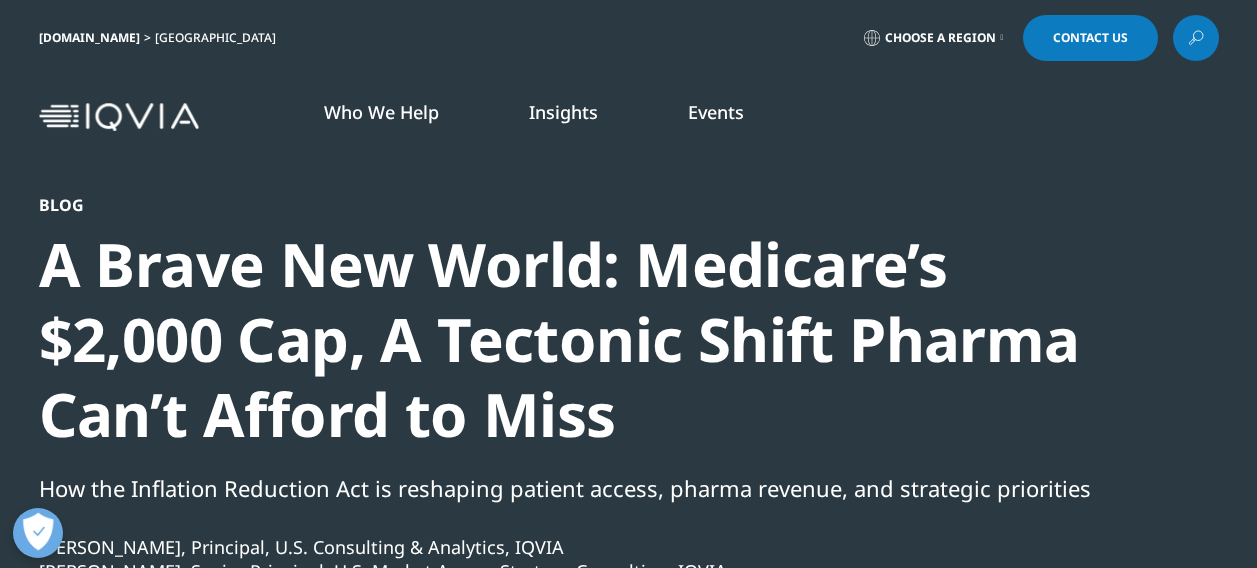 scroll, scrollTop: 100, scrollLeft: 0, axis: vertical 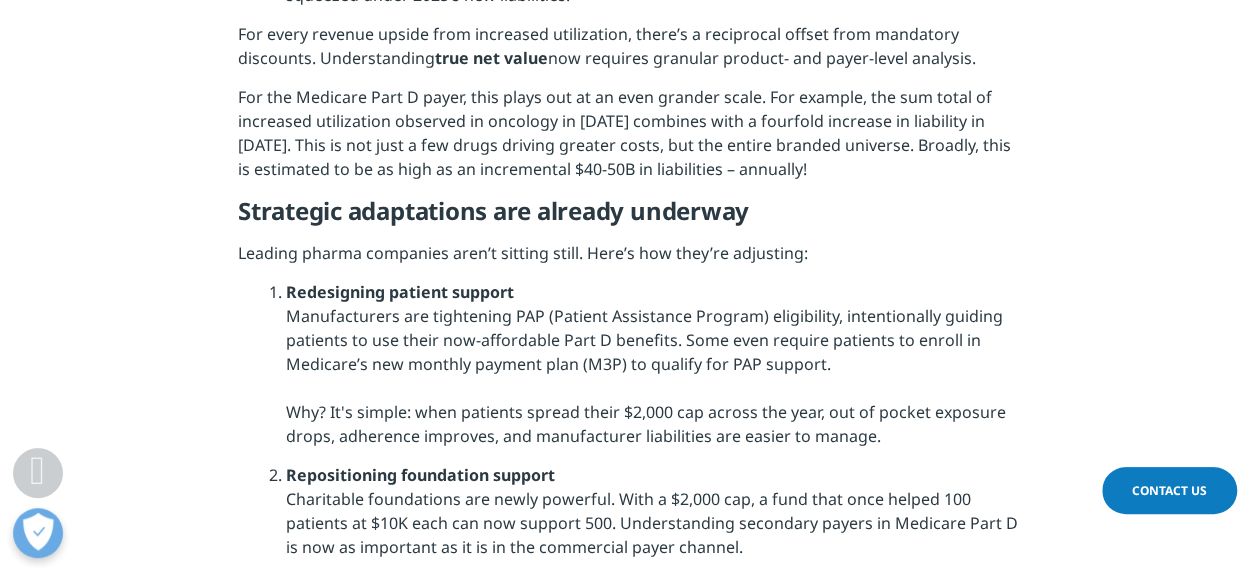 drag, startPoint x: 320, startPoint y: 157, endPoint x: 976, endPoint y: 182, distance: 656.4762 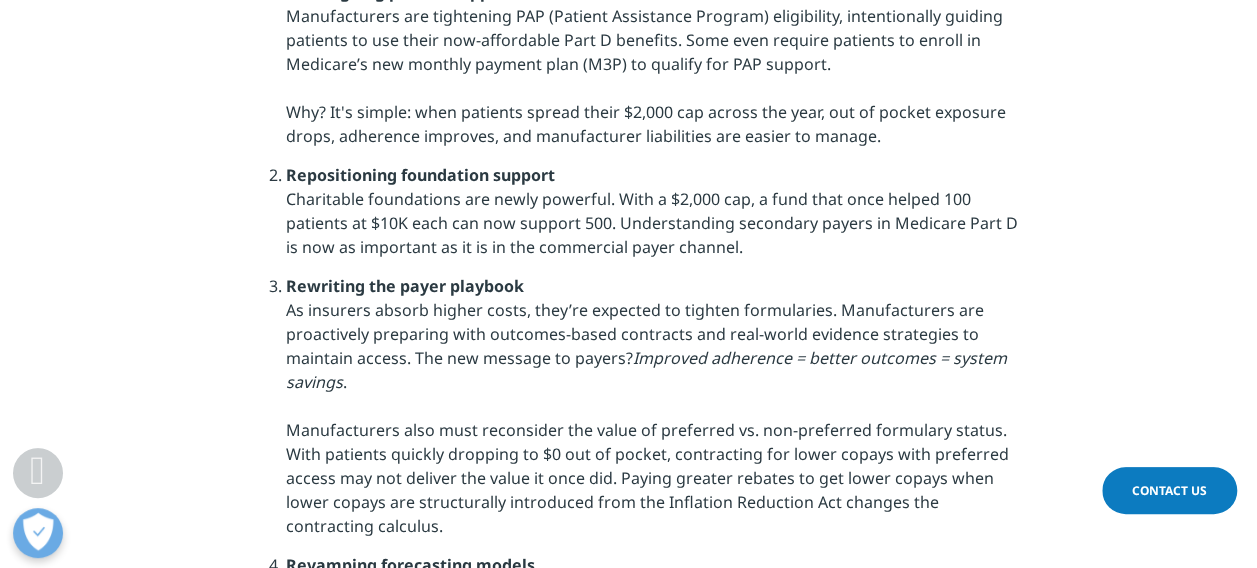 scroll, scrollTop: 3700, scrollLeft: 0, axis: vertical 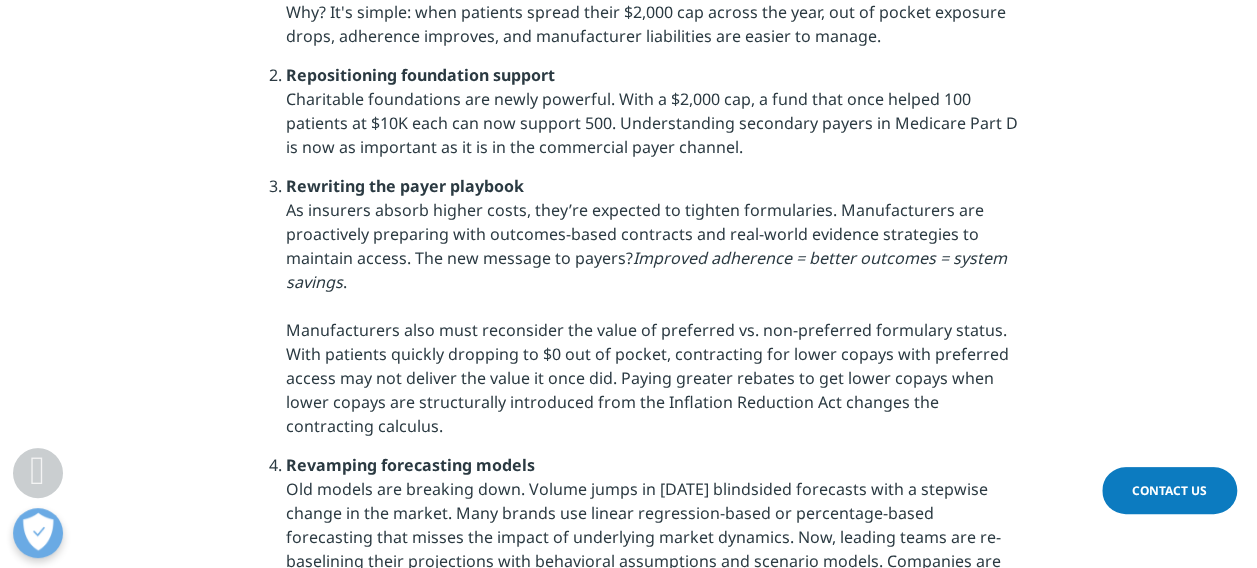 drag, startPoint x: 286, startPoint y: 373, endPoint x: 665, endPoint y: 398, distance: 379.82364 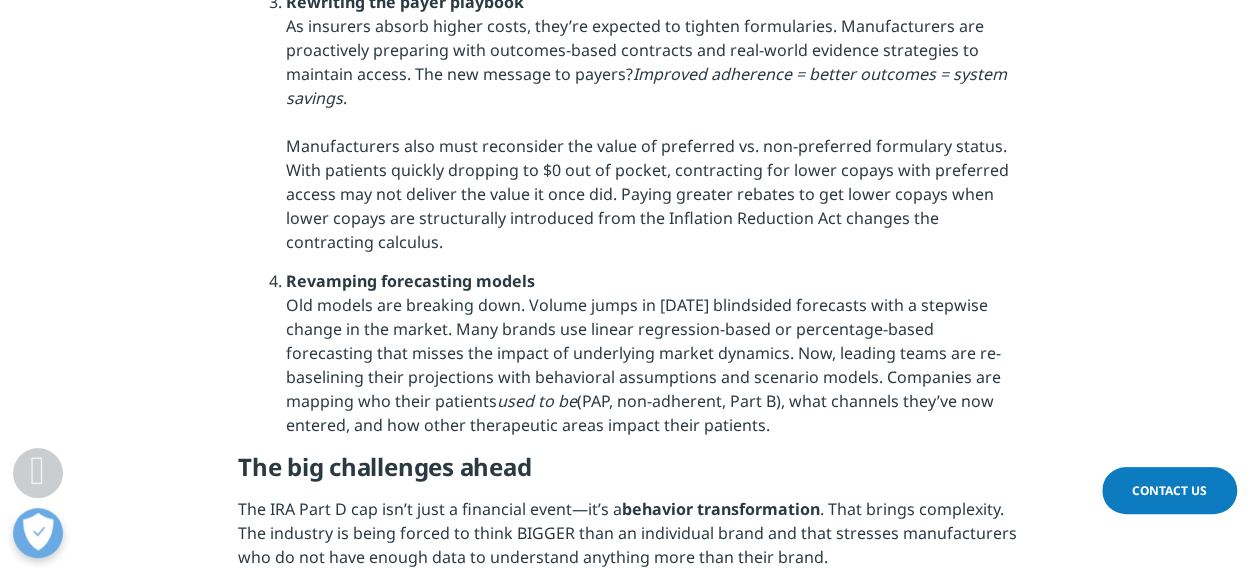 scroll, scrollTop: 3900, scrollLeft: 0, axis: vertical 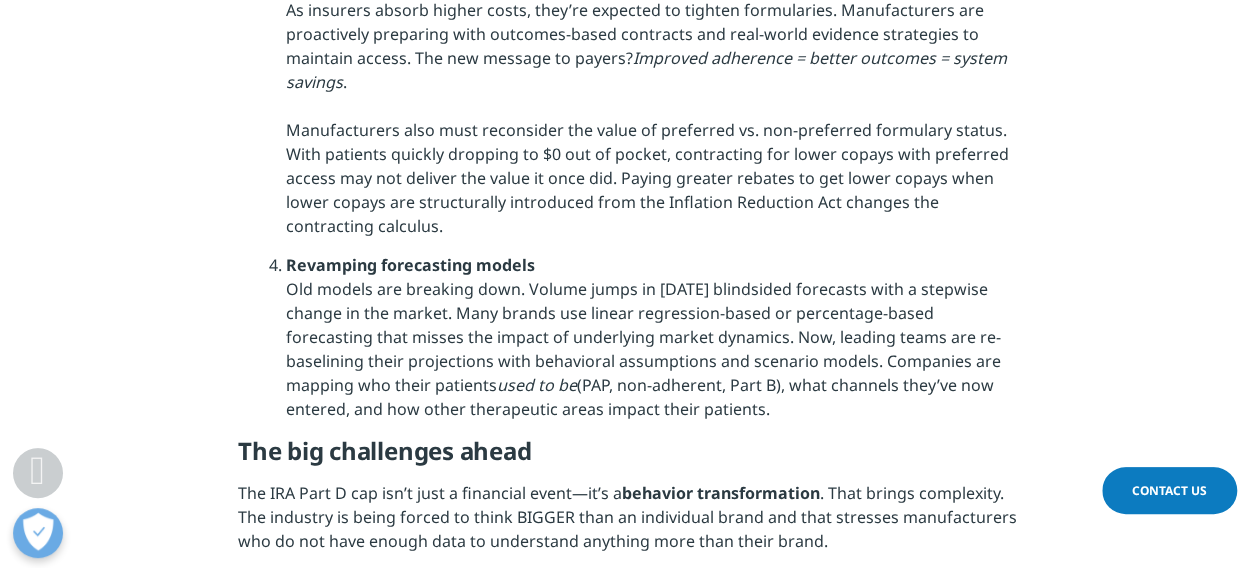 drag, startPoint x: 238, startPoint y: 239, endPoint x: 1032, endPoint y: 258, distance: 794.2273 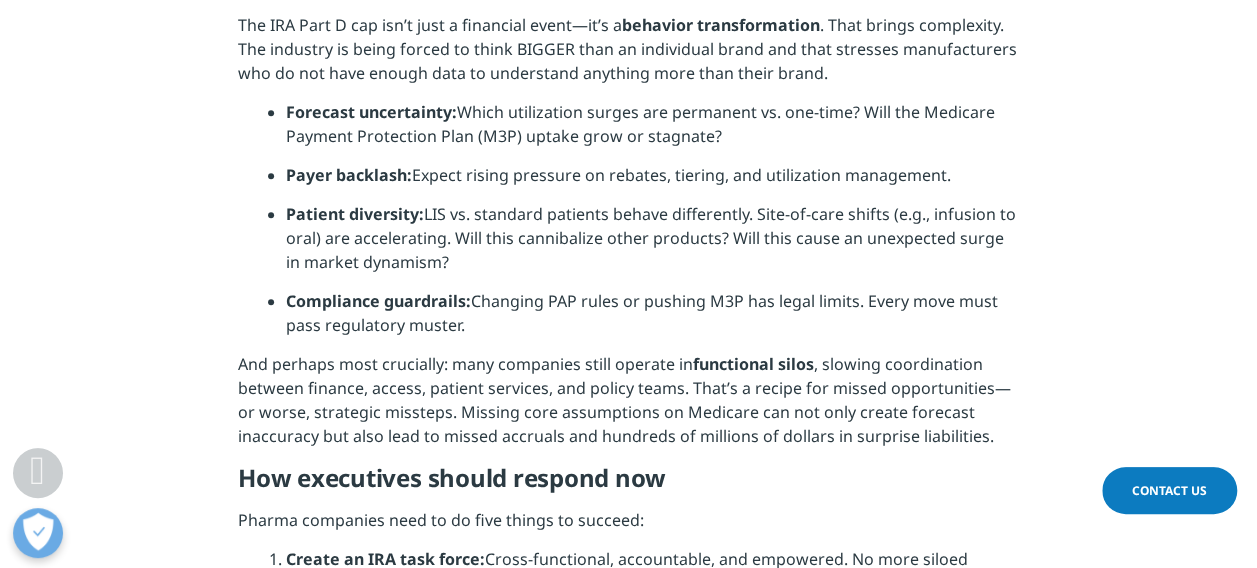 scroll, scrollTop: 4400, scrollLeft: 0, axis: vertical 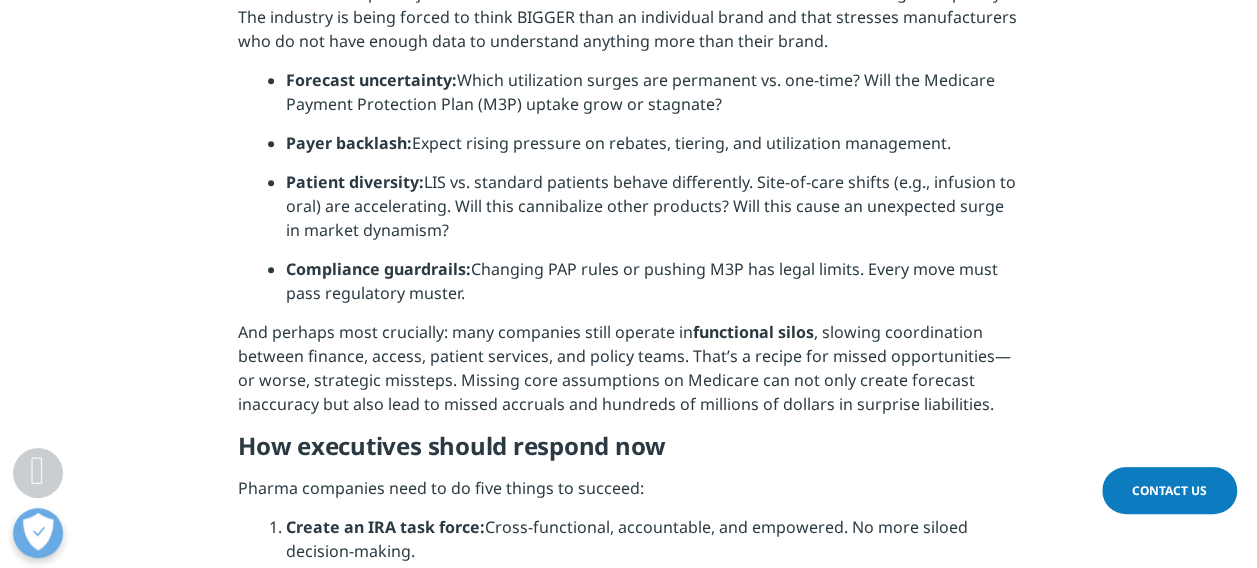 drag, startPoint x: 370, startPoint y: 252, endPoint x: 770, endPoint y: 254, distance: 400.005 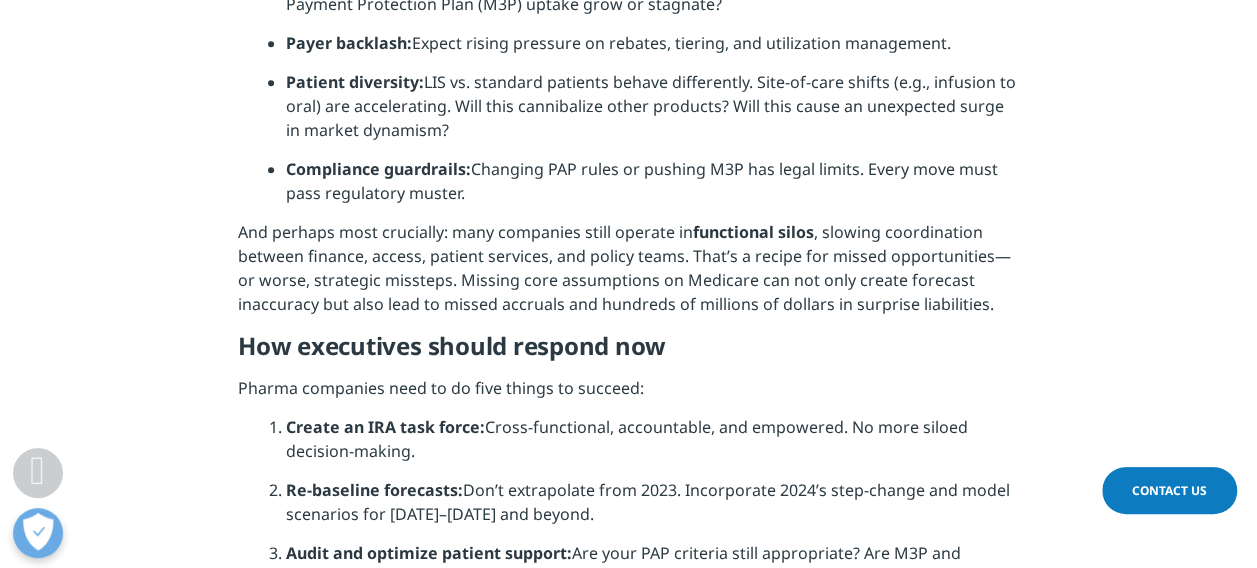 drag, startPoint x: 341, startPoint y: 270, endPoint x: 264, endPoint y: 184, distance: 115.43397 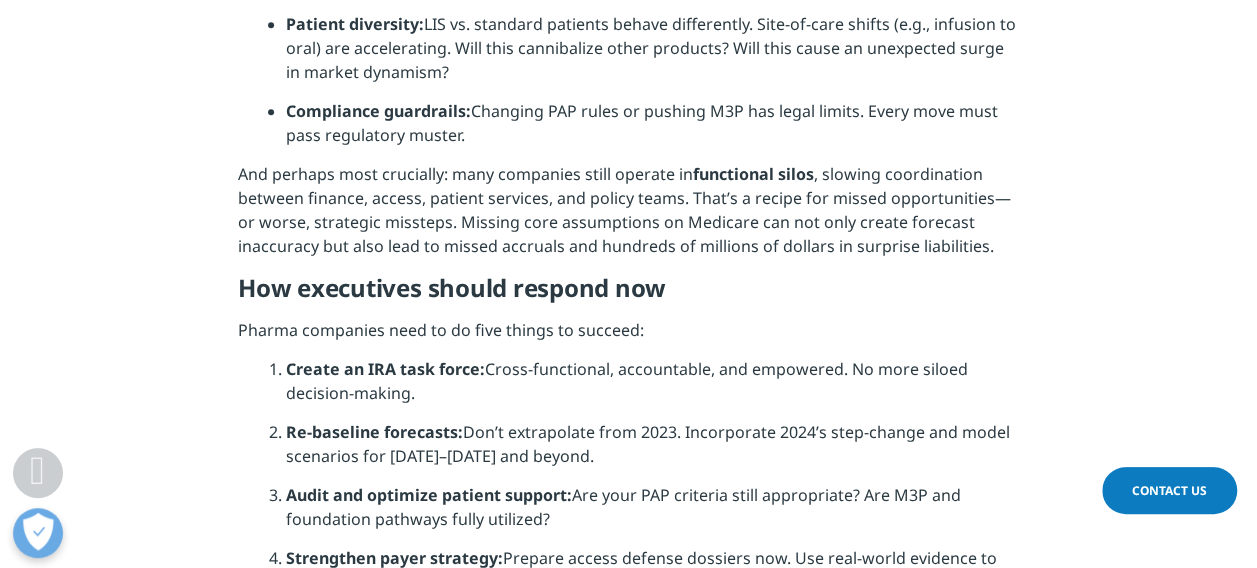 scroll, scrollTop: 4600, scrollLeft: 0, axis: vertical 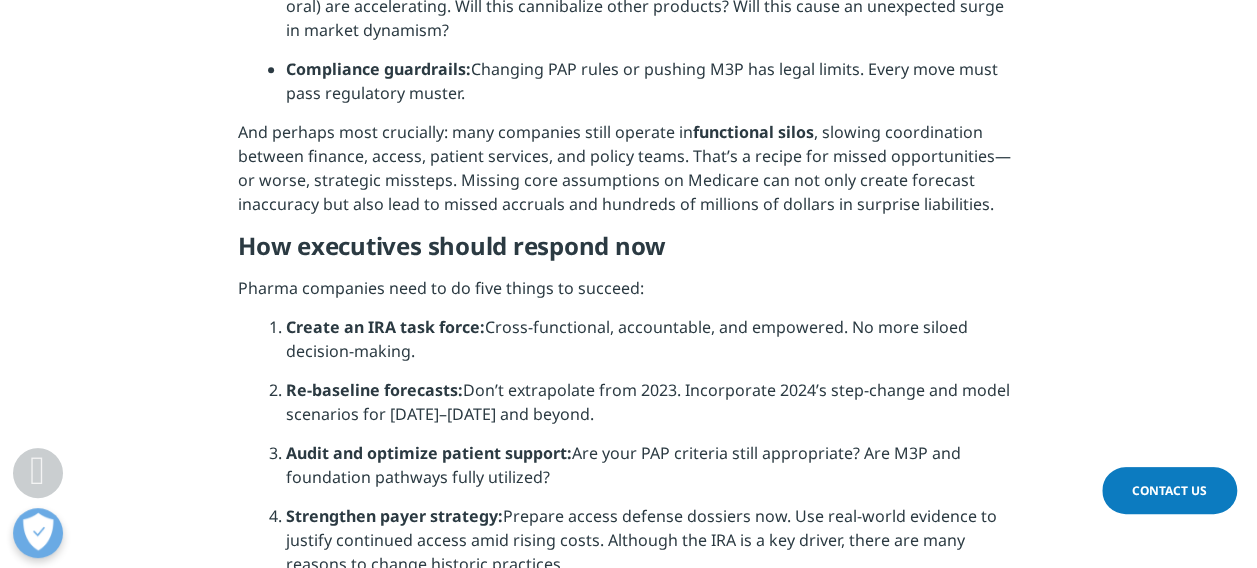 drag, startPoint x: 285, startPoint y: 255, endPoint x: 484, endPoint y: 320, distance: 209.3466 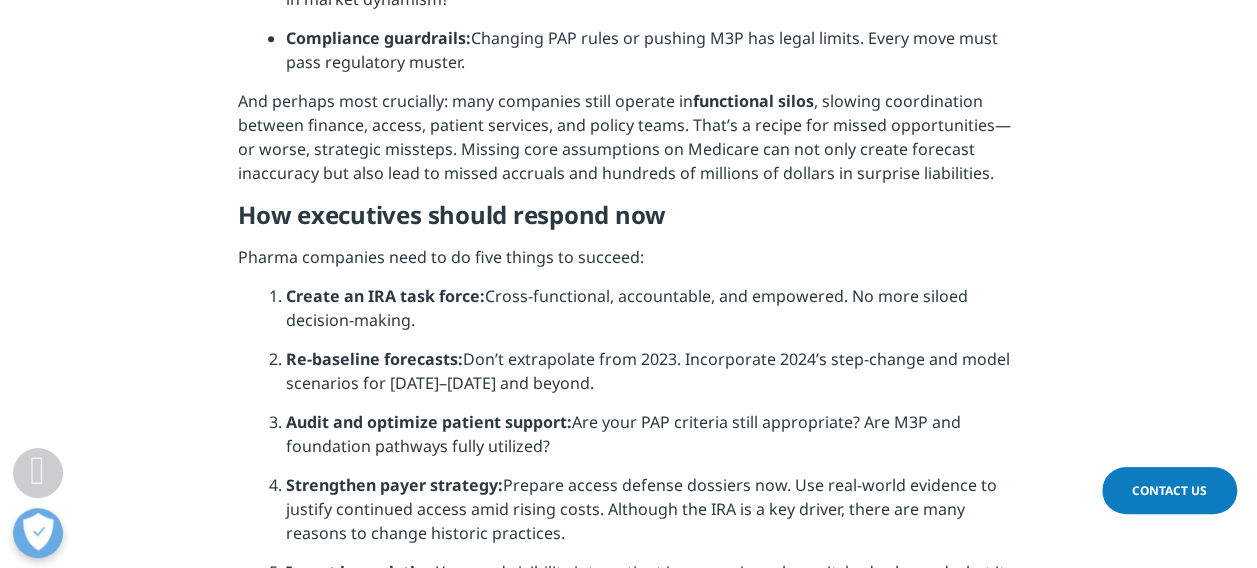 scroll, scrollTop: 4600, scrollLeft: 0, axis: vertical 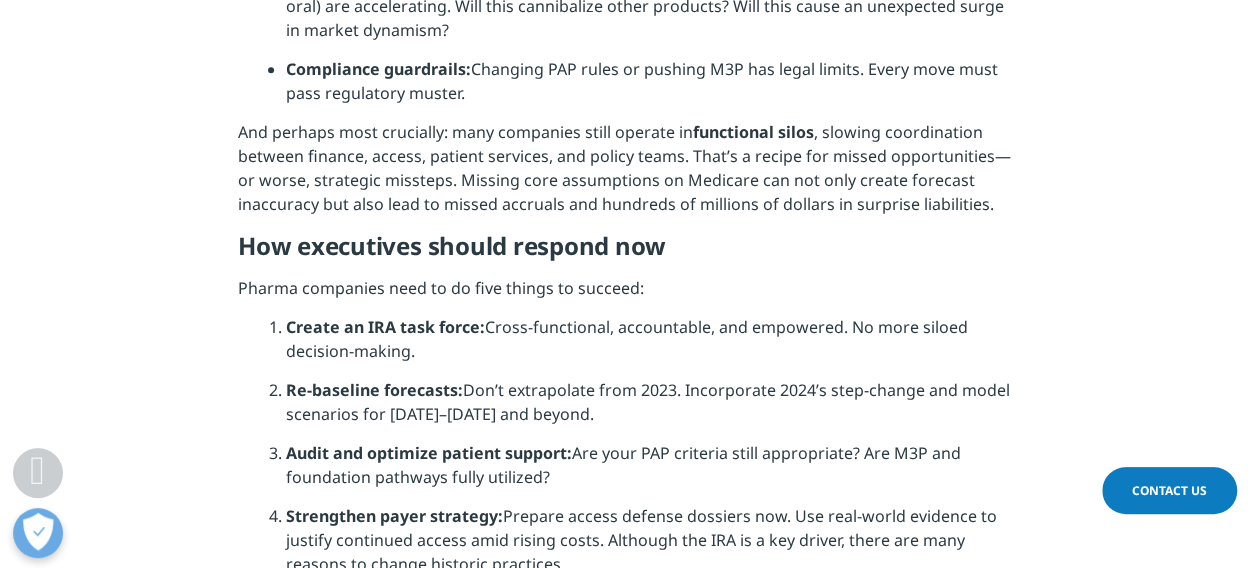 drag, startPoint x: 286, startPoint y: 135, endPoint x: 400, endPoint y: 193, distance: 127.90621 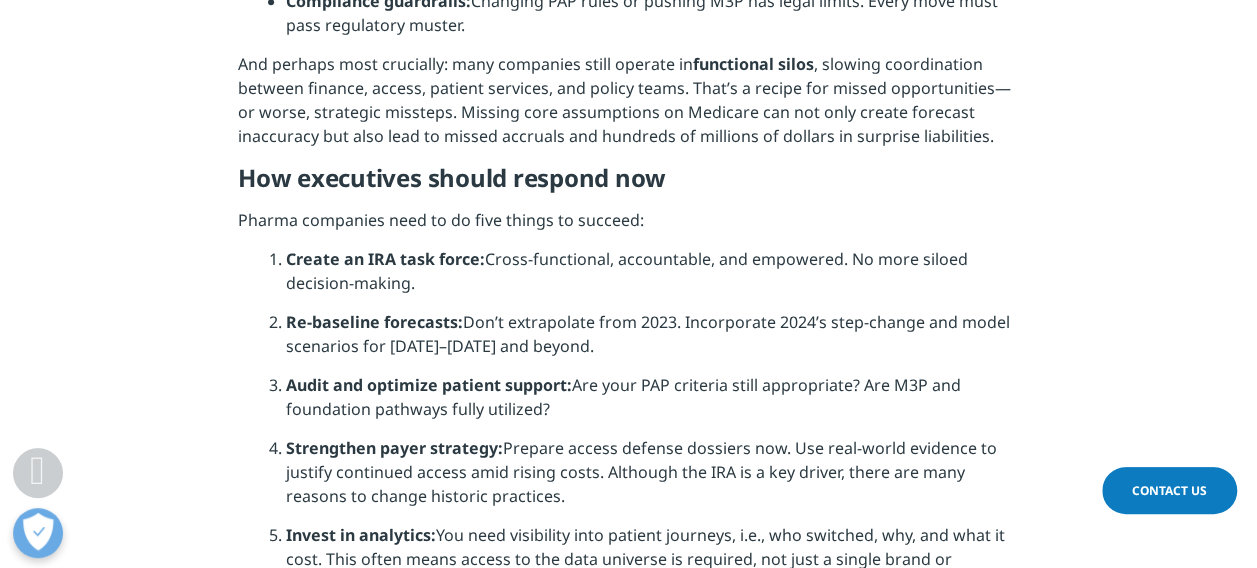 scroll, scrollTop: 4700, scrollLeft: 0, axis: vertical 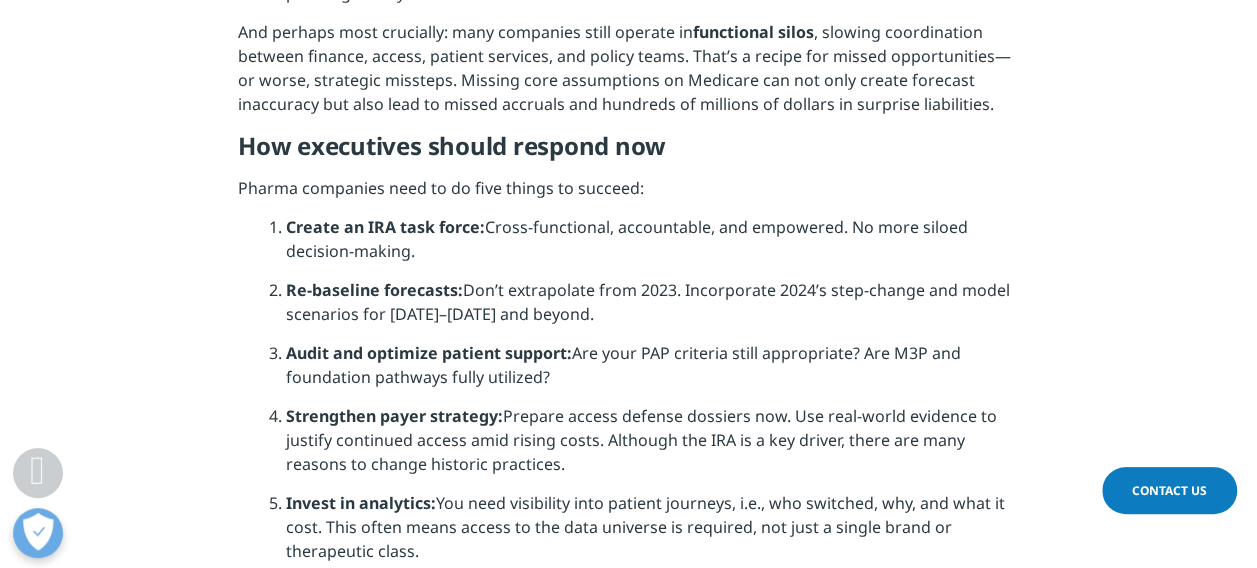 drag, startPoint x: 284, startPoint y: 291, endPoint x: 593, endPoint y: 404, distance: 329.01367 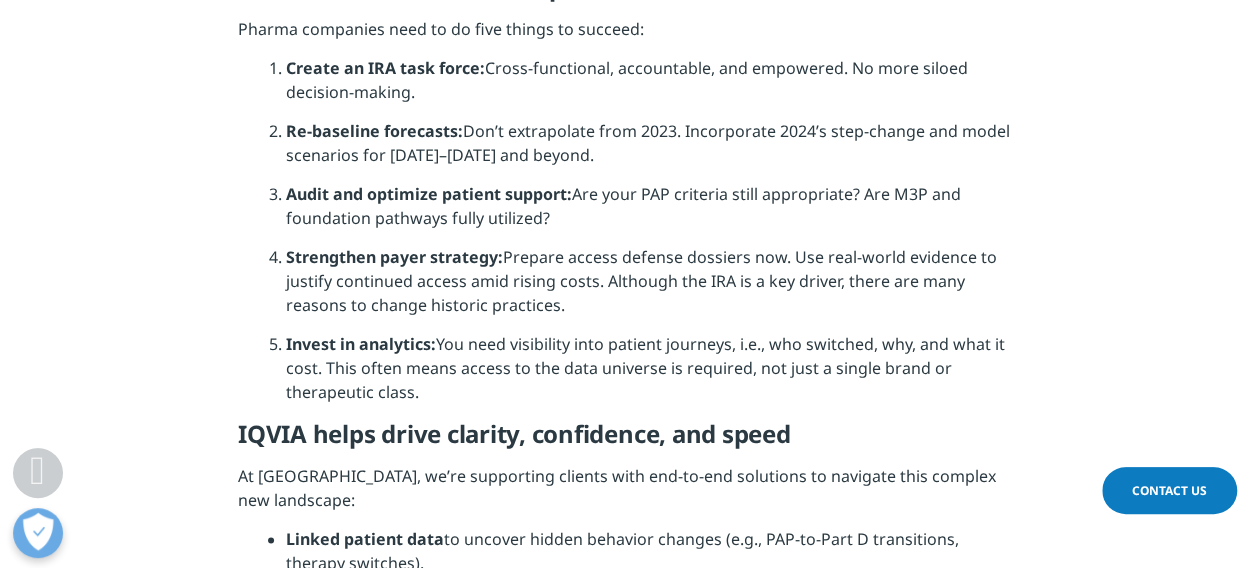 scroll, scrollTop: 4900, scrollLeft: 0, axis: vertical 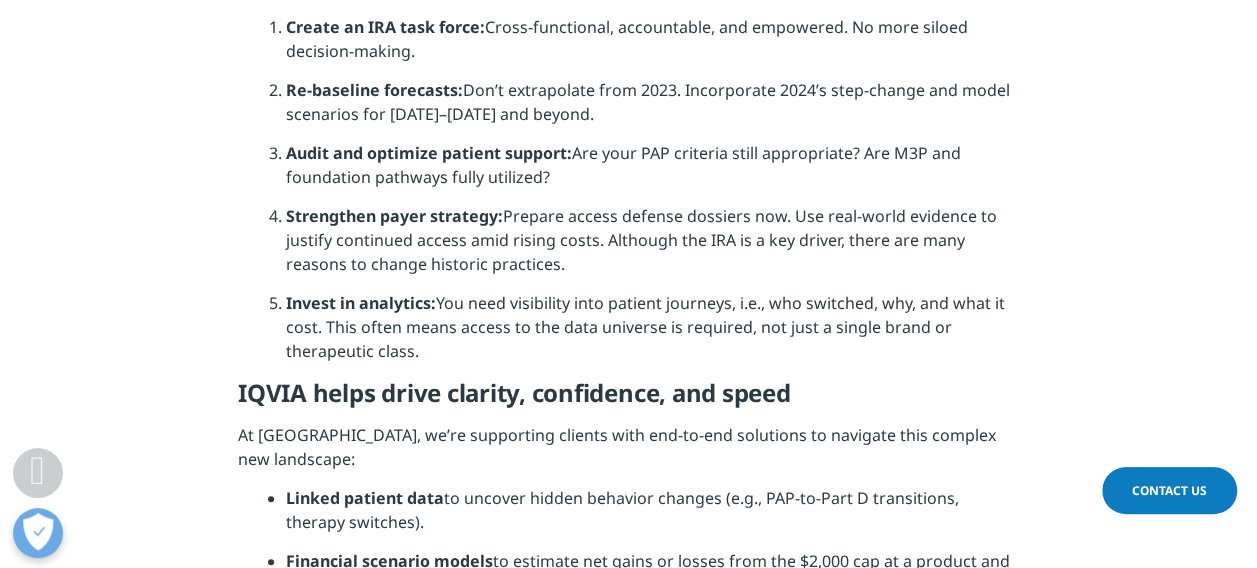 drag, startPoint x: 396, startPoint y: 290, endPoint x: 942, endPoint y: 340, distance: 548.2846 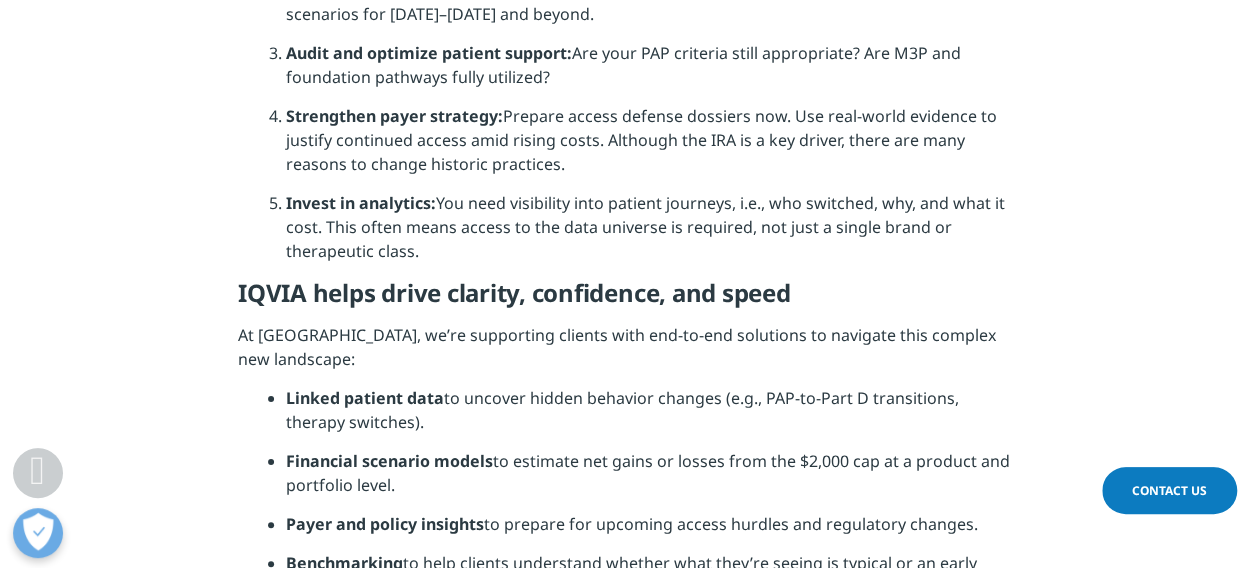 drag, startPoint x: 464, startPoint y: 282, endPoint x: 740, endPoint y: 314, distance: 277.84888 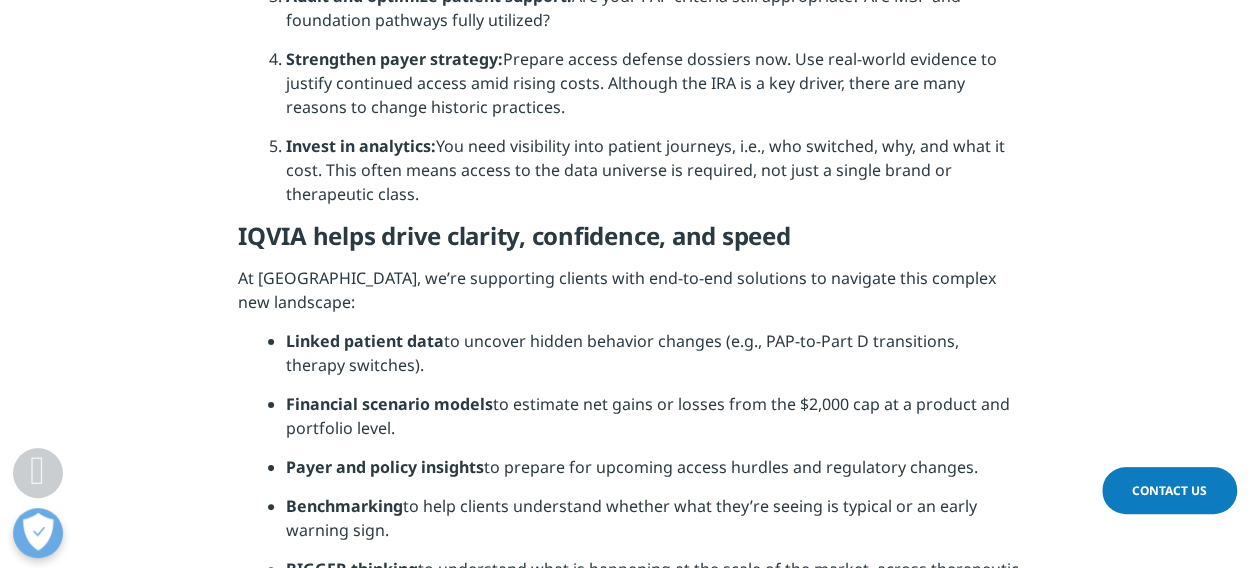 scroll, scrollTop: 5100, scrollLeft: 0, axis: vertical 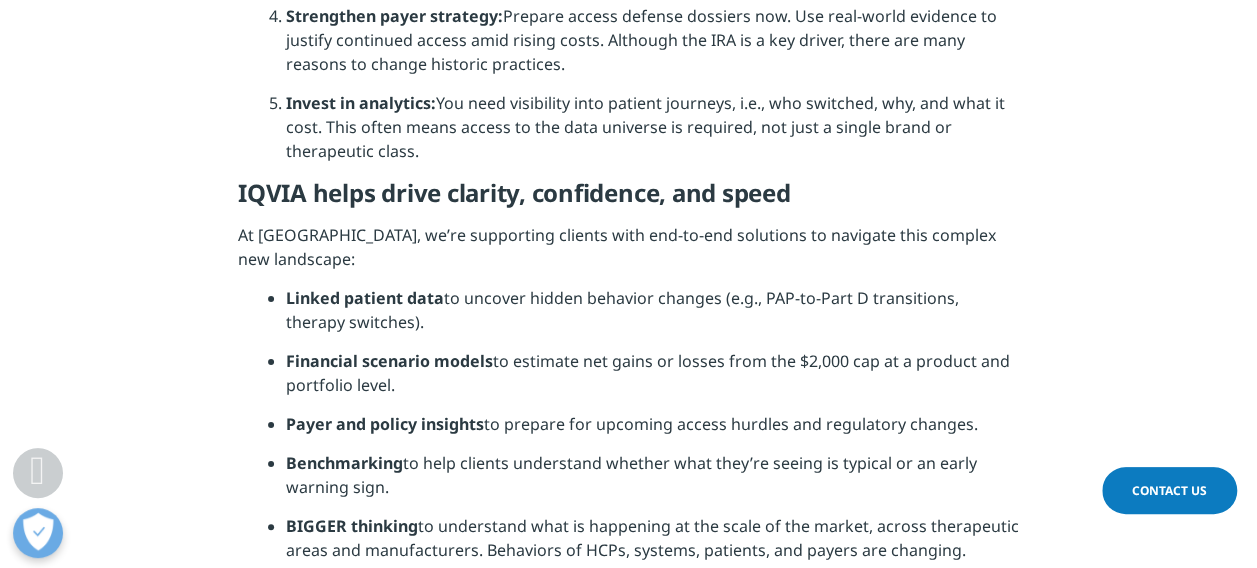 drag, startPoint x: 286, startPoint y: 247, endPoint x: 993, endPoint y: 236, distance: 707.0856 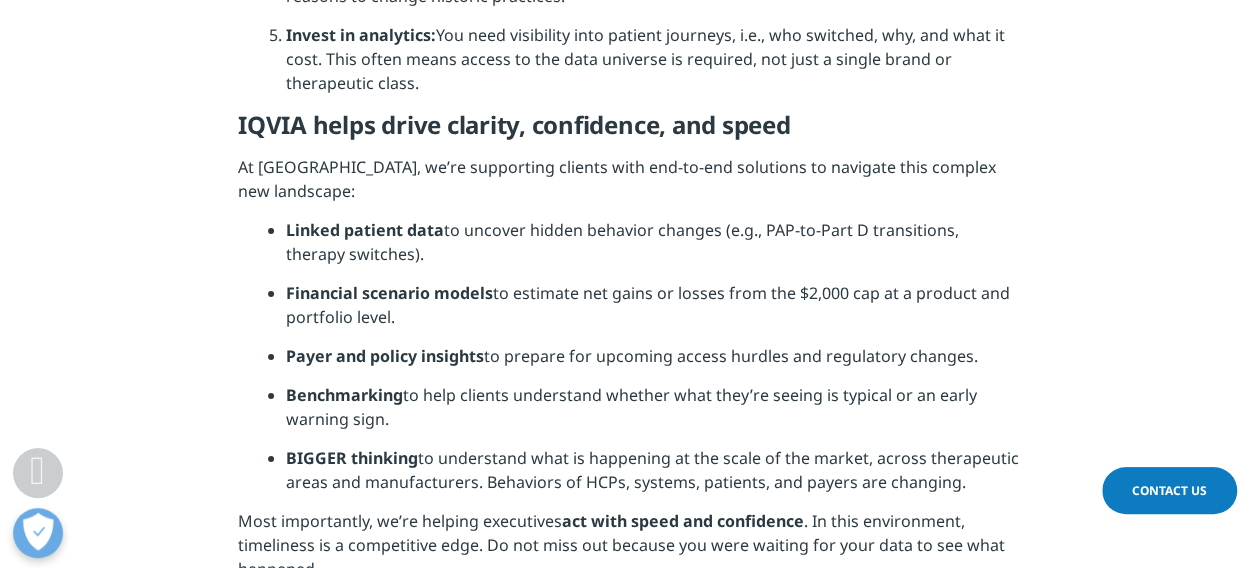 scroll, scrollTop: 5200, scrollLeft: 0, axis: vertical 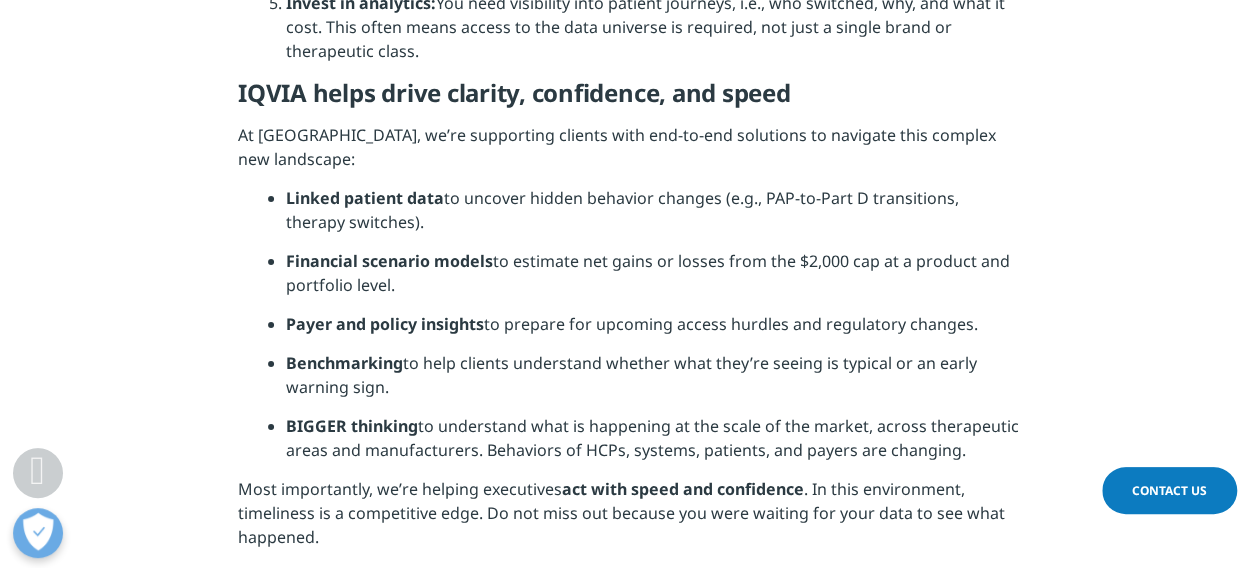 drag, startPoint x: 472, startPoint y: 290, endPoint x: 247, endPoint y: 268, distance: 226.073 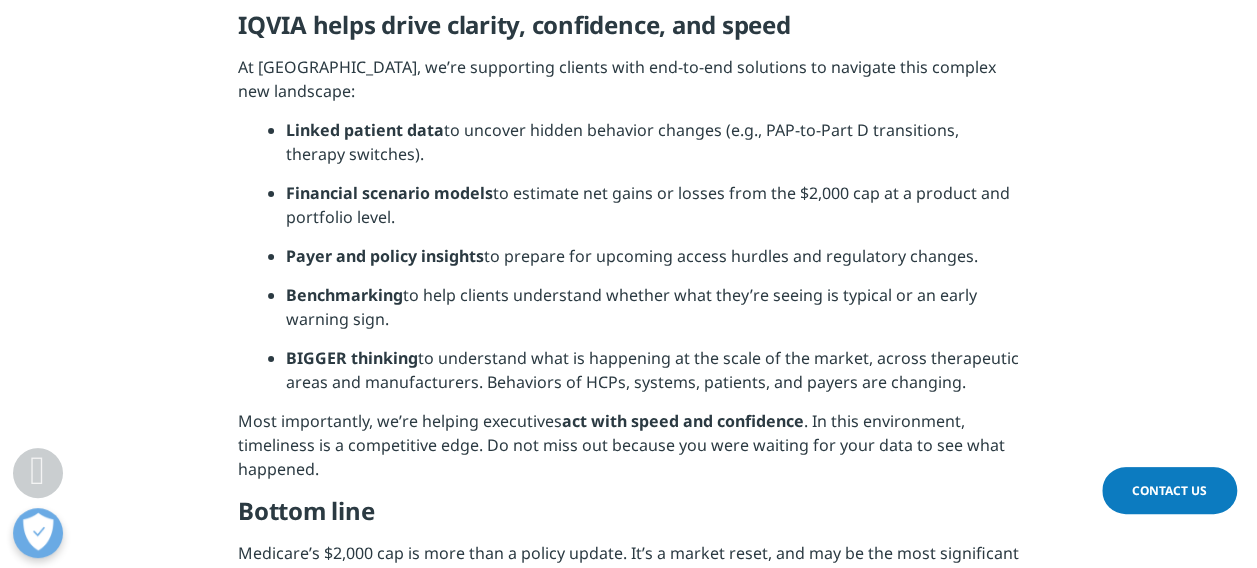 scroll, scrollTop: 5300, scrollLeft: 0, axis: vertical 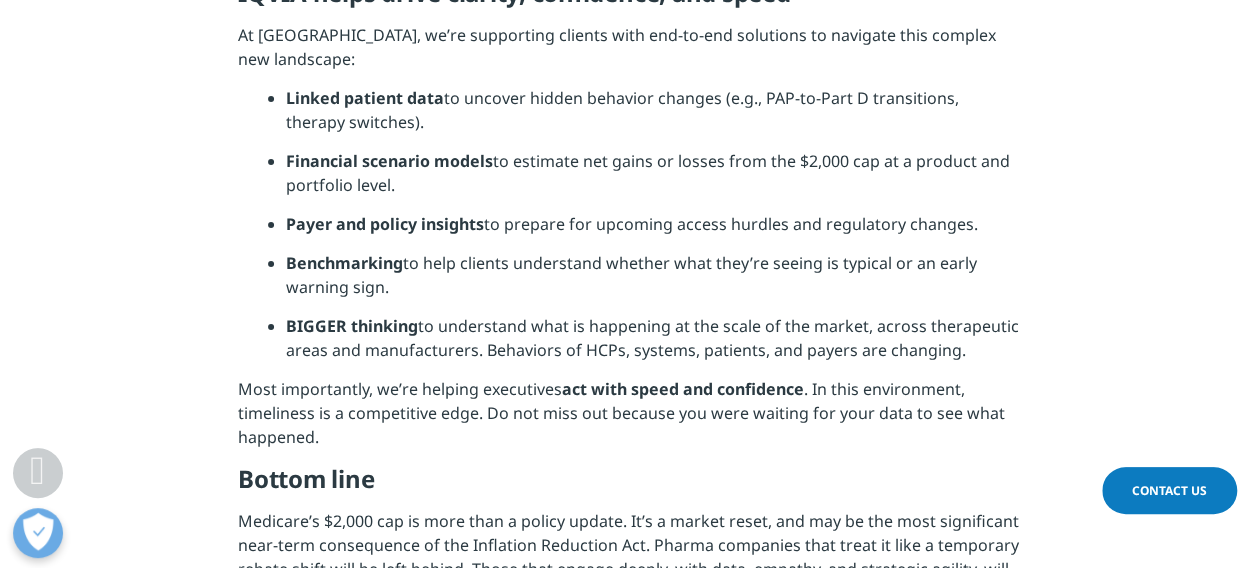 drag, startPoint x: 242, startPoint y: 236, endPoint x: 998, endPoint y: 316, distance: 760.221 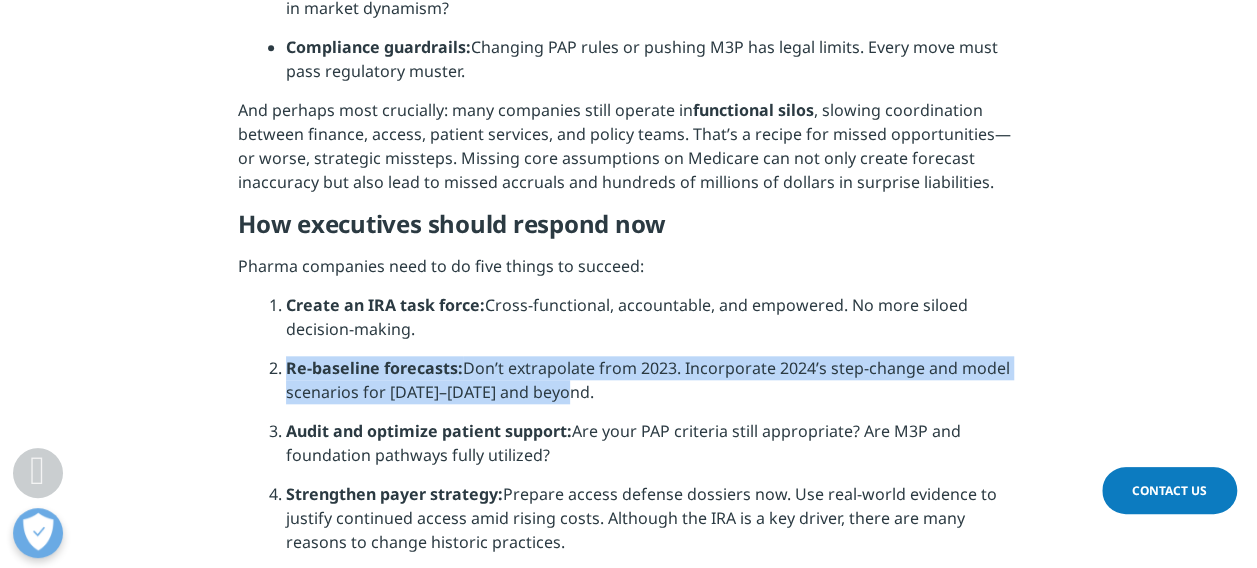 scroll, scrollTop: 4600, scrollLeft: 0, axis: vertical 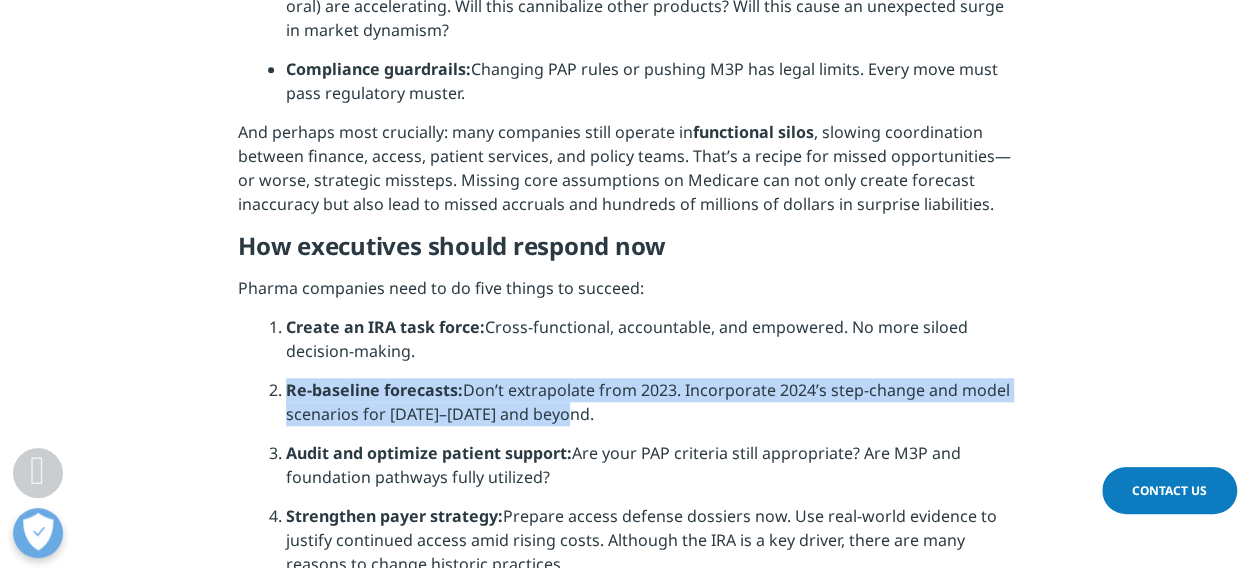drag, startPoint x: 681, startPoint y: 505, endPoint x: 281, endPoint y: 362, distance: 424.79288 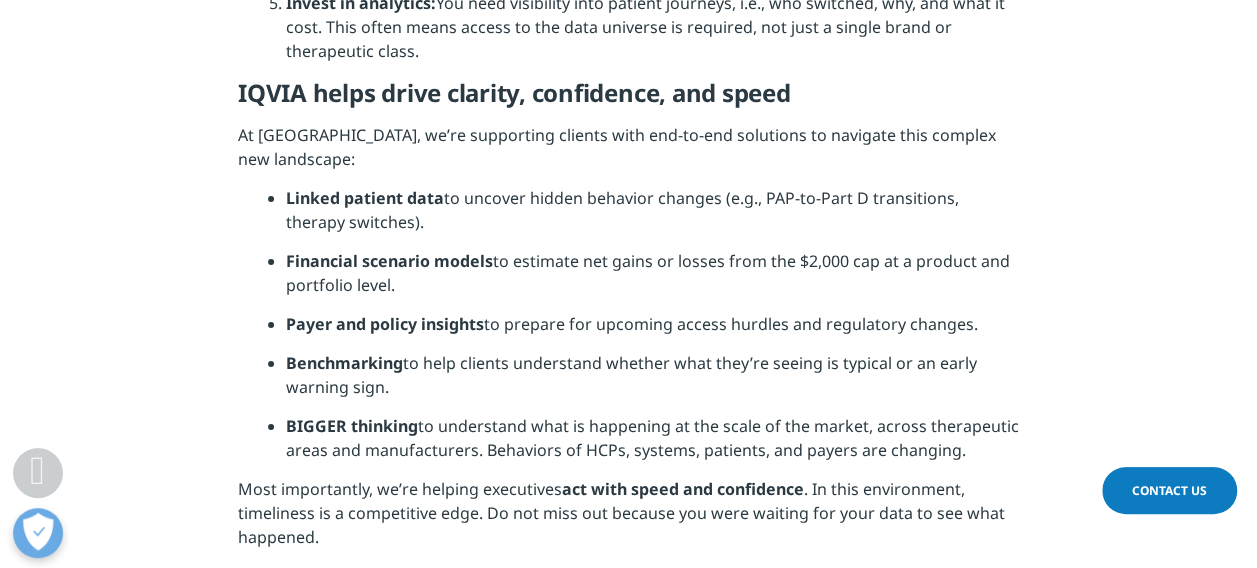 scroll, scrollTop: 5100, scrollLeft: 0, axis: vertical 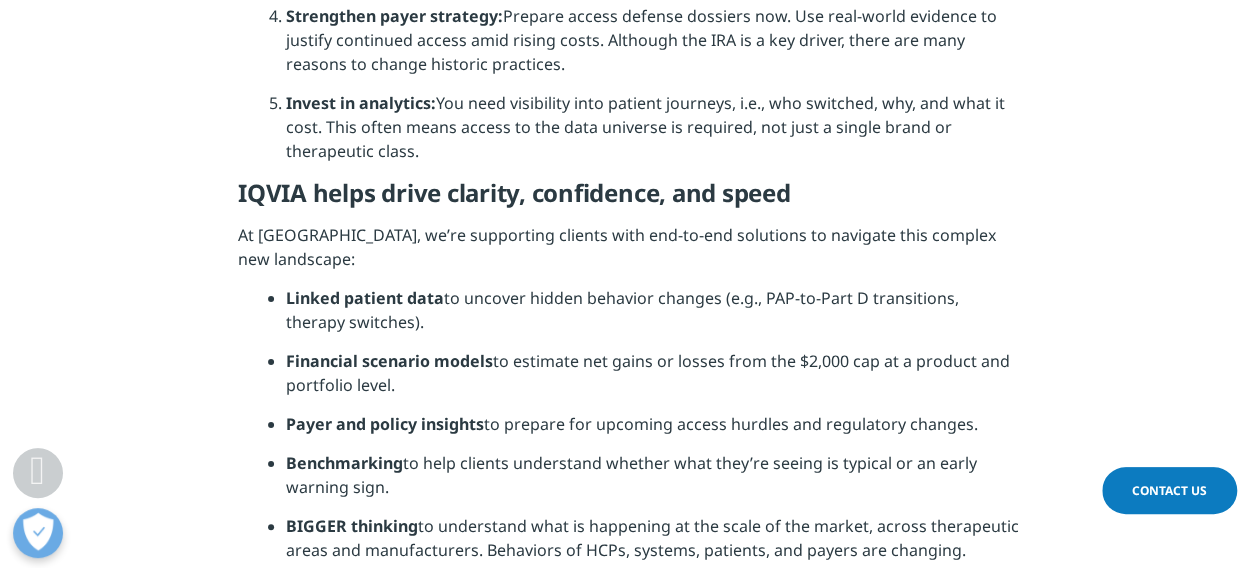 drag, startPoint x: 858, startPoint y: 151, endPoint x: 218, endPoint y: 88, distance: 643.0933 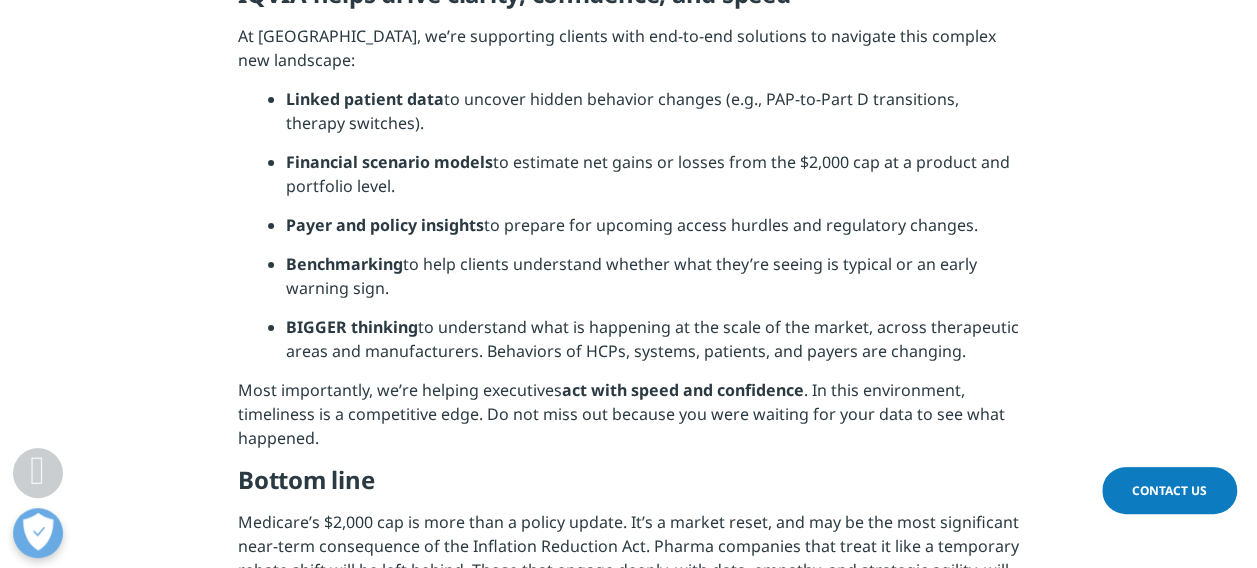 scroll, scrollTop: 5300, scrollLeft: 0, axis: vertical 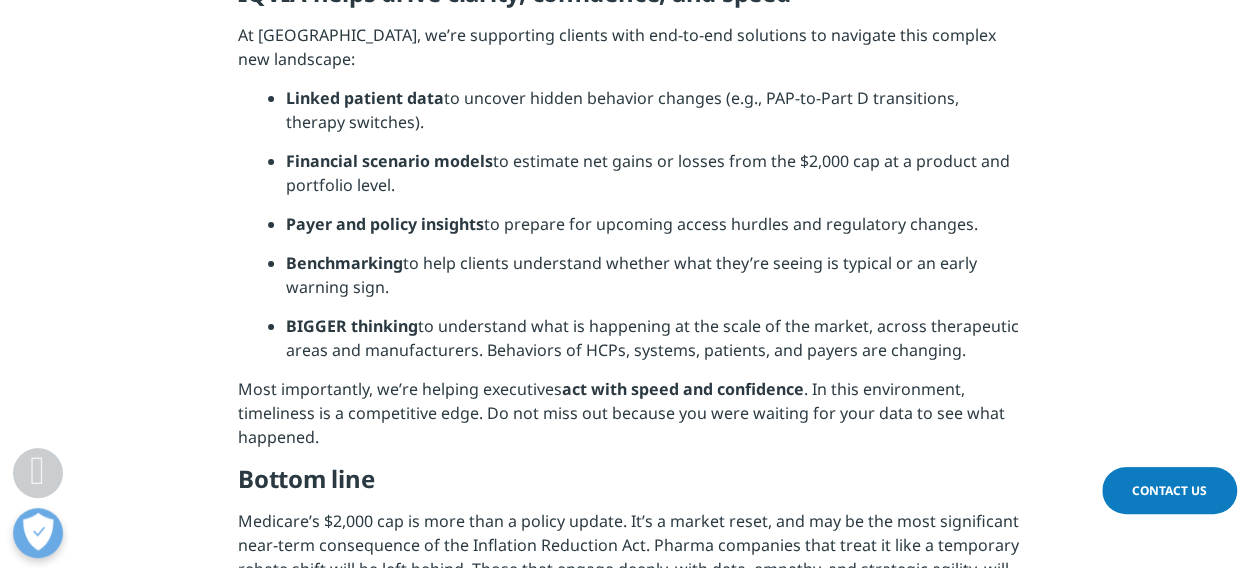 drag, startPoint x: 999, startPoint y: 316, endPoint x: 222, endPoint y: 230, distance: 781.7449 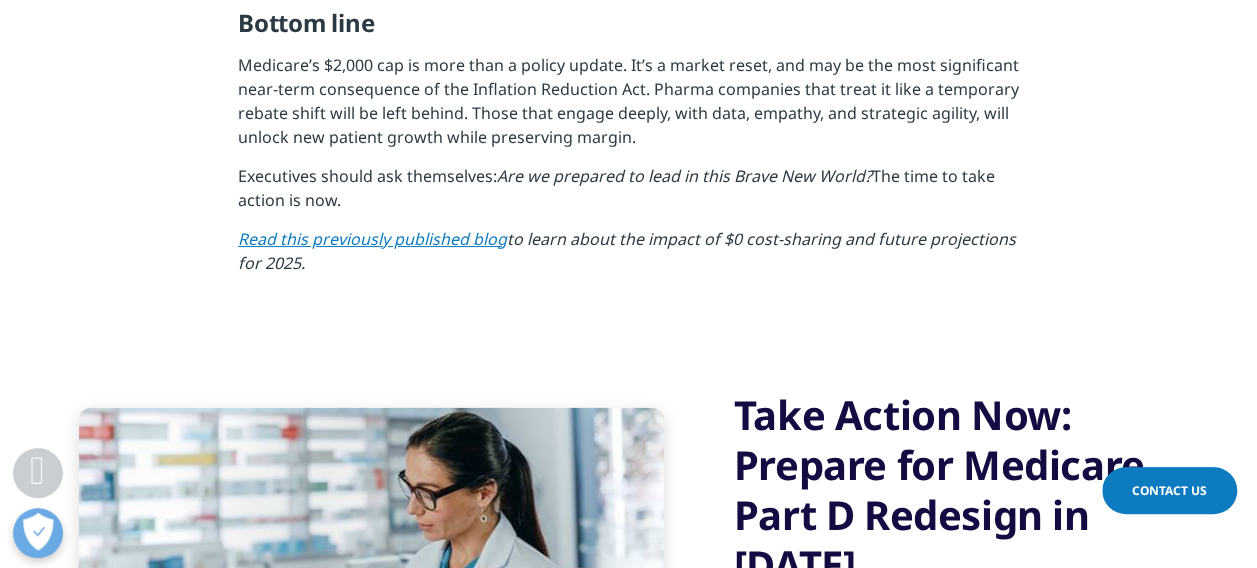 scroll, scrollTop: 5800, scrollLeft: 0, axis: vertical 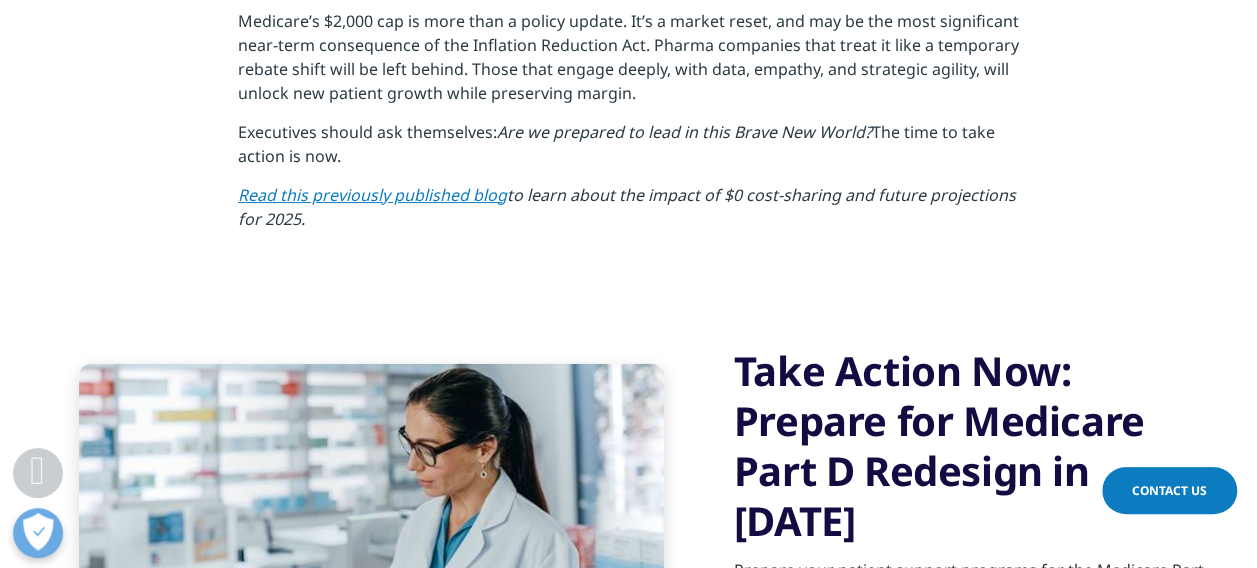 drag, startPoint x: 475, startPoint y: 268, endPoint x: 273, endPoint y: 198, distance: 213.78494 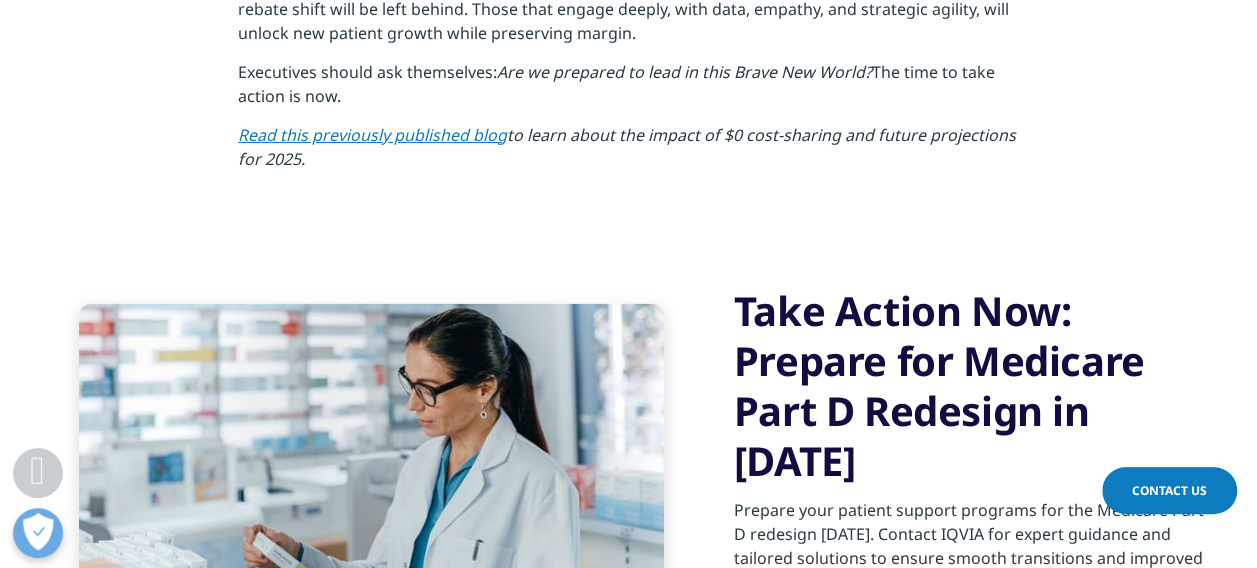 scroll, scrollTop: 5900, scrollLeft: 0, axis: vertical 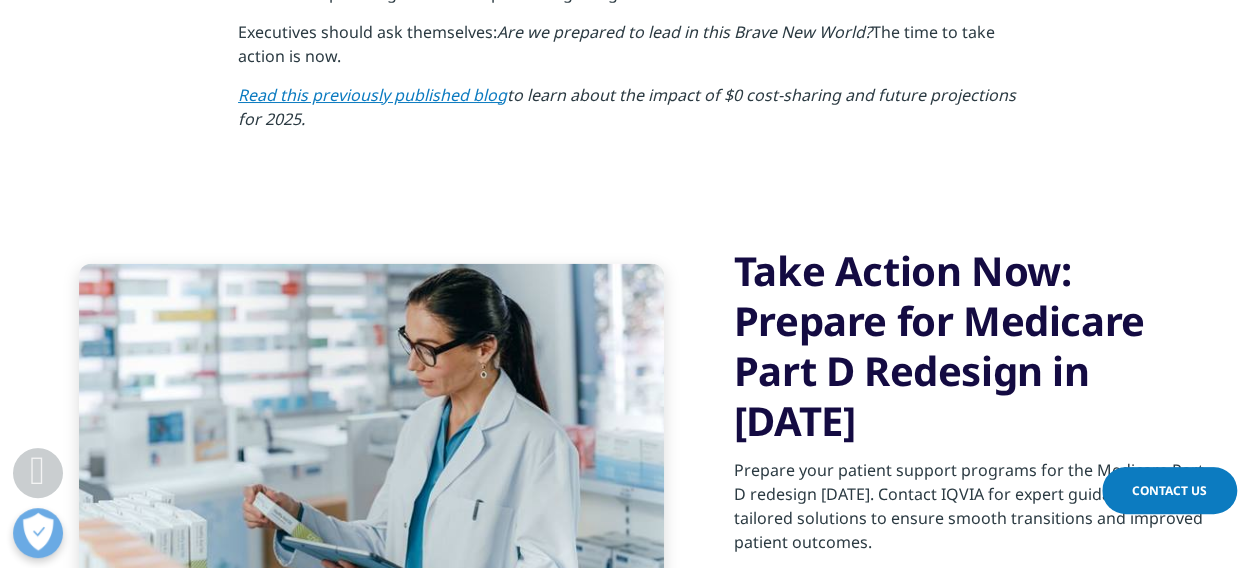 click on "Payer and policy insights  to prepare for upcoming access hurdles and regulatory changes." at bounding box center (652, -369) 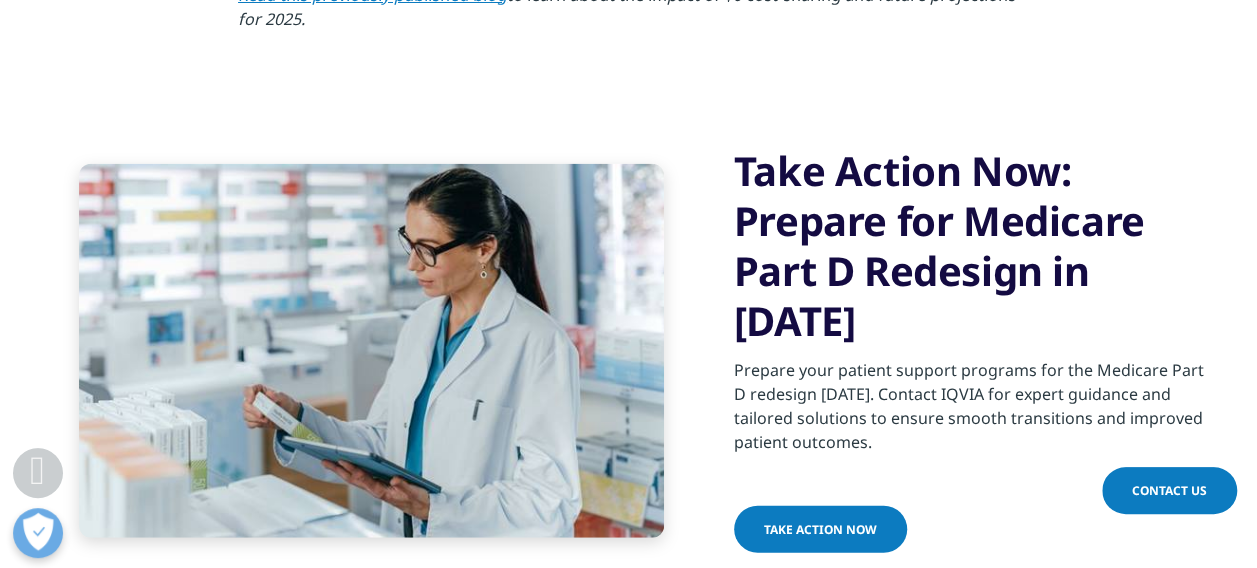 scroll, scrollTop: 6100, scrollLeft: 0, axis: vertical 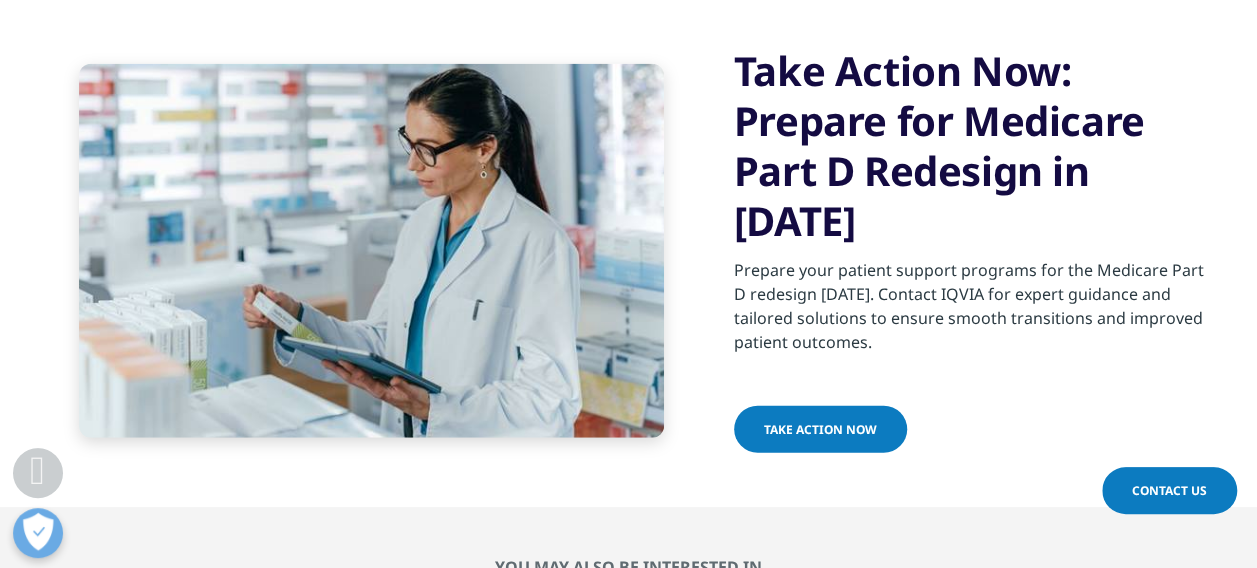 drag, startPoint x: 322, startPoint y: 308, endPoint x: 994, endPoint y: 328, distance: 672.29755 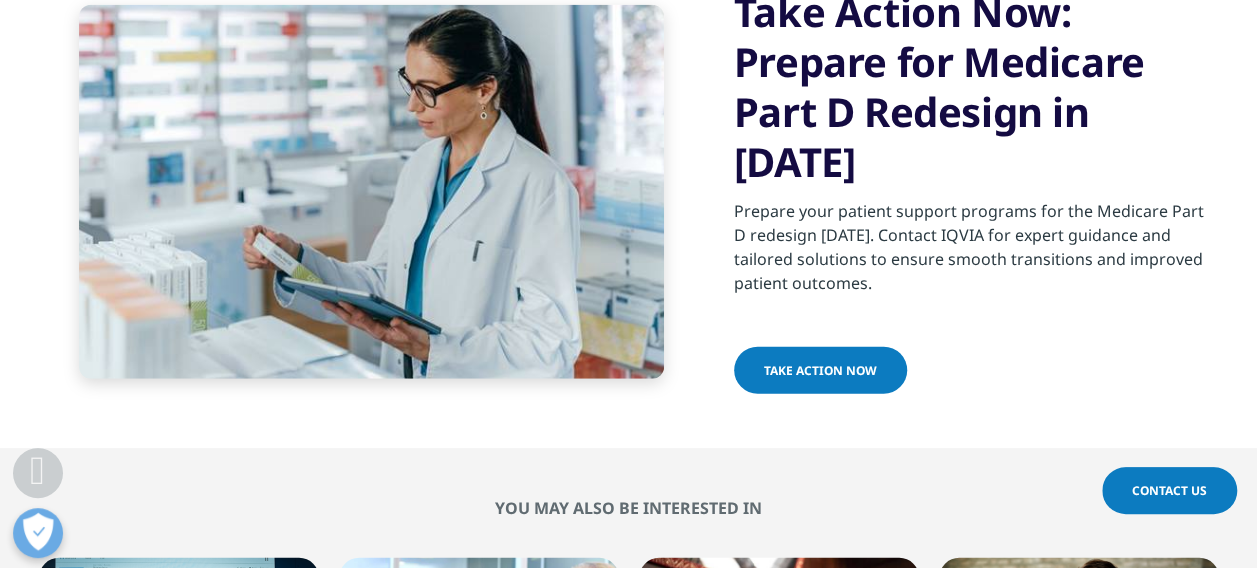 scroll, scrollTop: 6200, scrollLeft: 0, axis: vertical 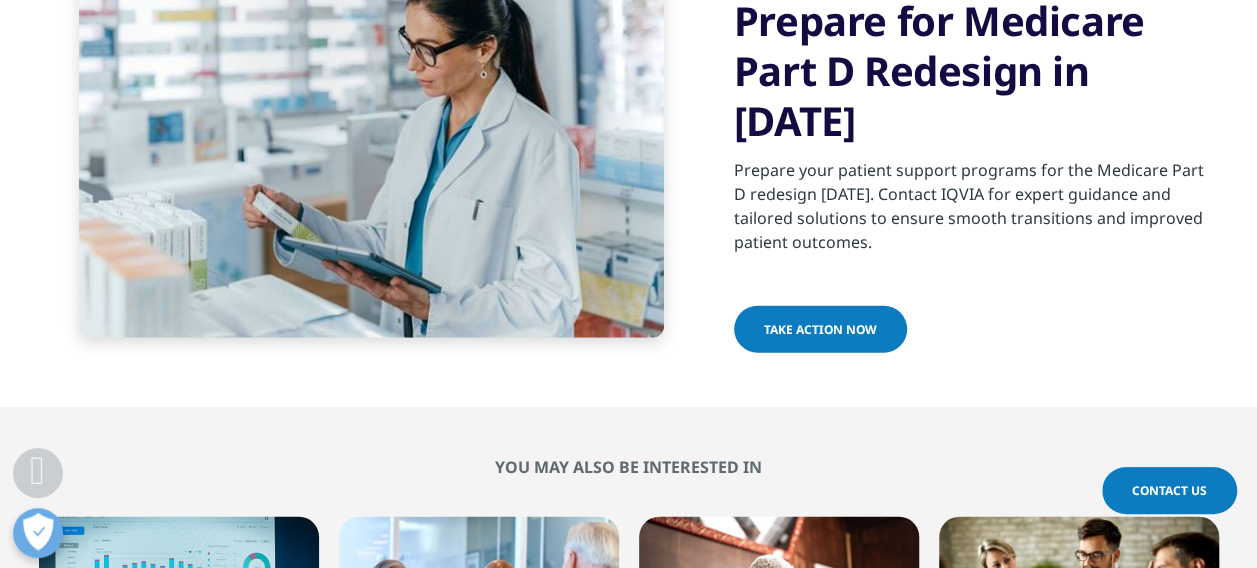 click on "Most importantly, we’re helping executives  act with speed and confidence . In this environment, timeliness is a competitive edge. Do not miss out because you were waiting for your data to see what happened." at bounding box center [628, -480] 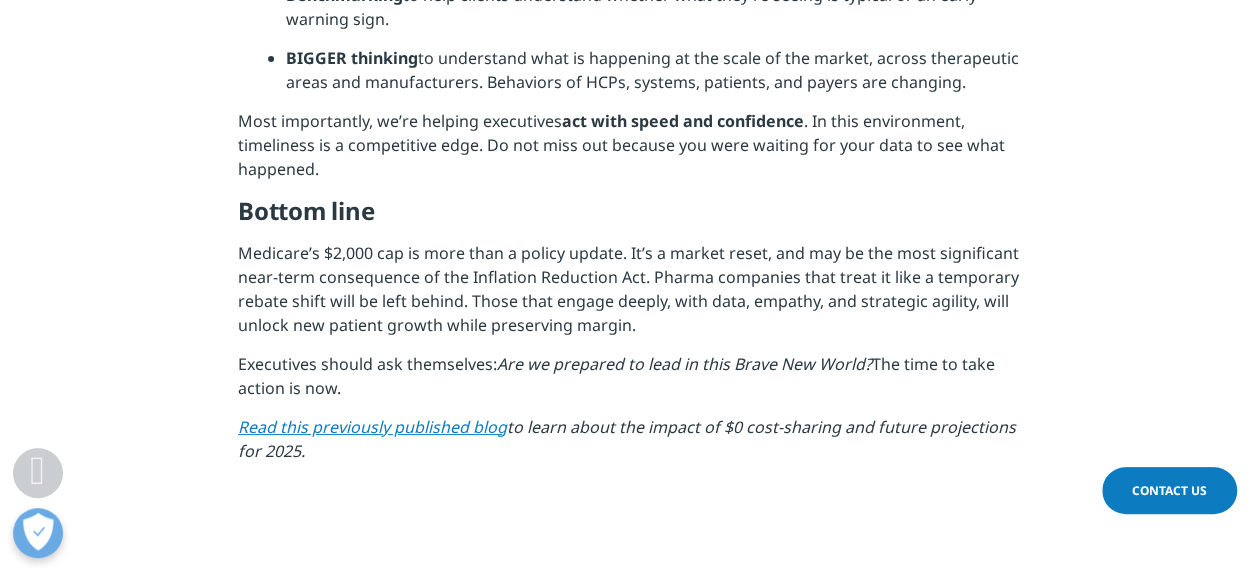 scroll, scrollTop: 5600, scrollLeft: 0, axis: vertical 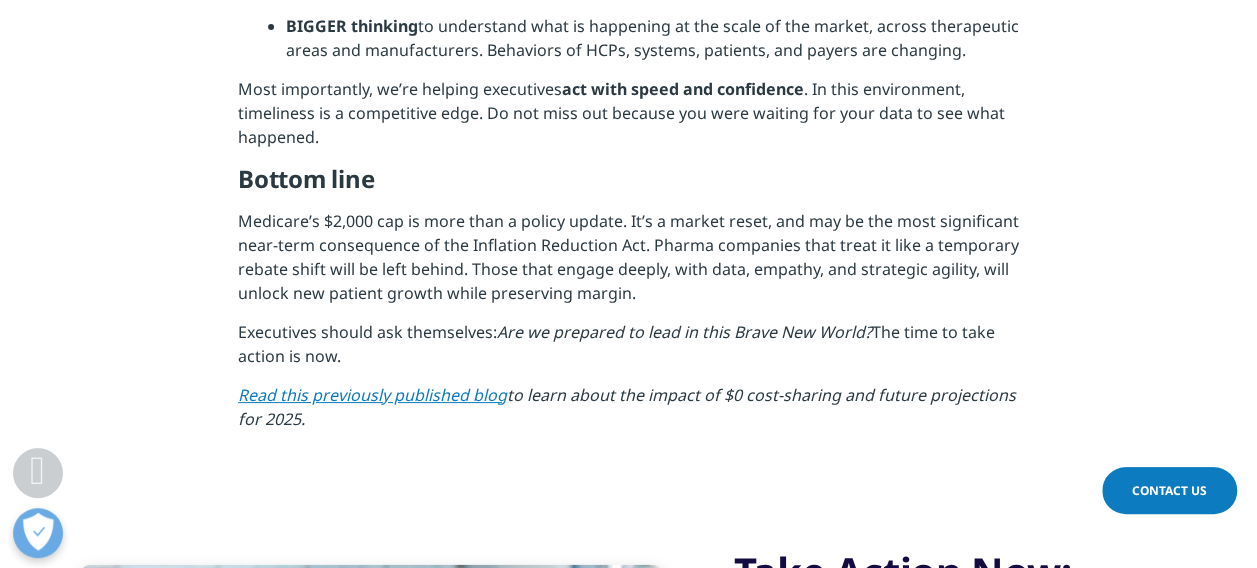 click on "Create an IRA task force:  Cross-functional, accountable, and empowered. No more siloed decision-making." at bounding box center (652, -654) 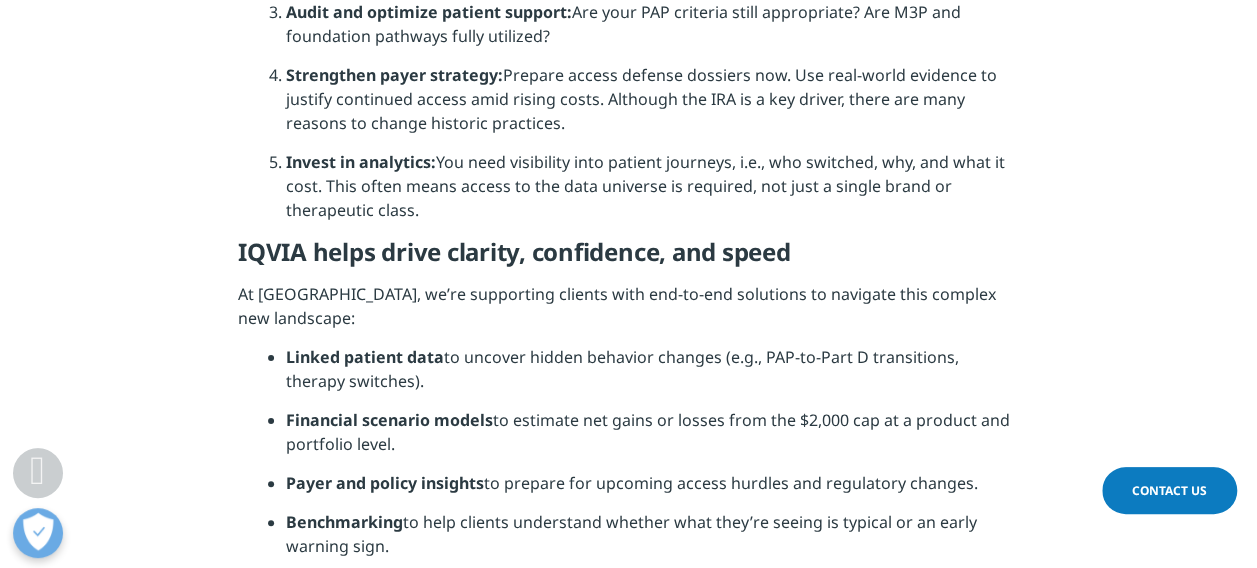 scroll, scrollTop: 5000, scrollLeft: 0, axis: vertical 